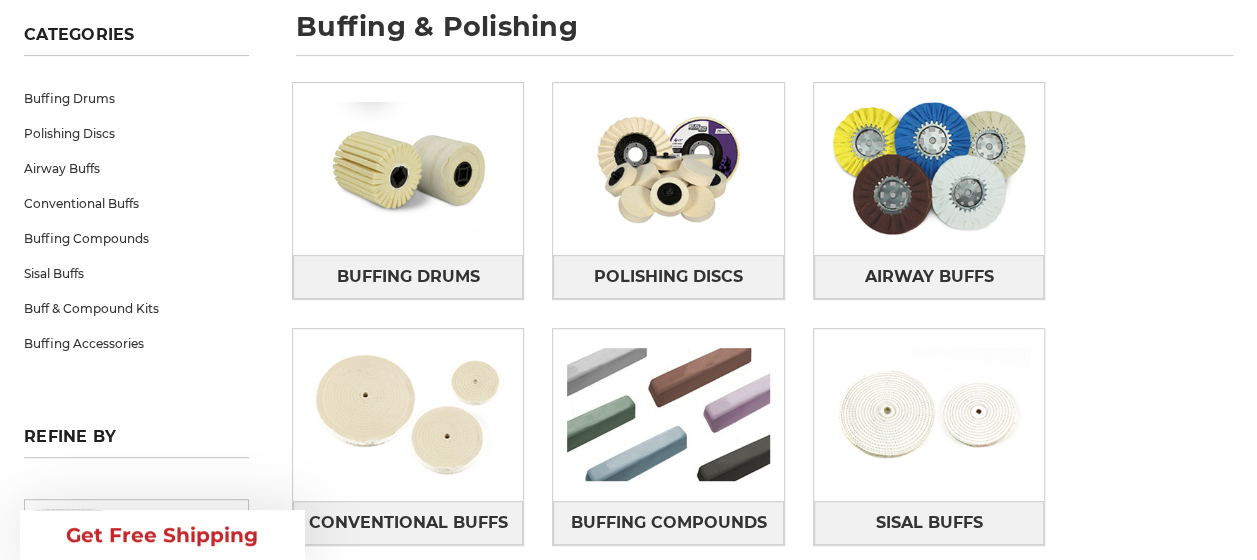 scroll, scrollTop: 0, scrollLeft: 0, axis: both 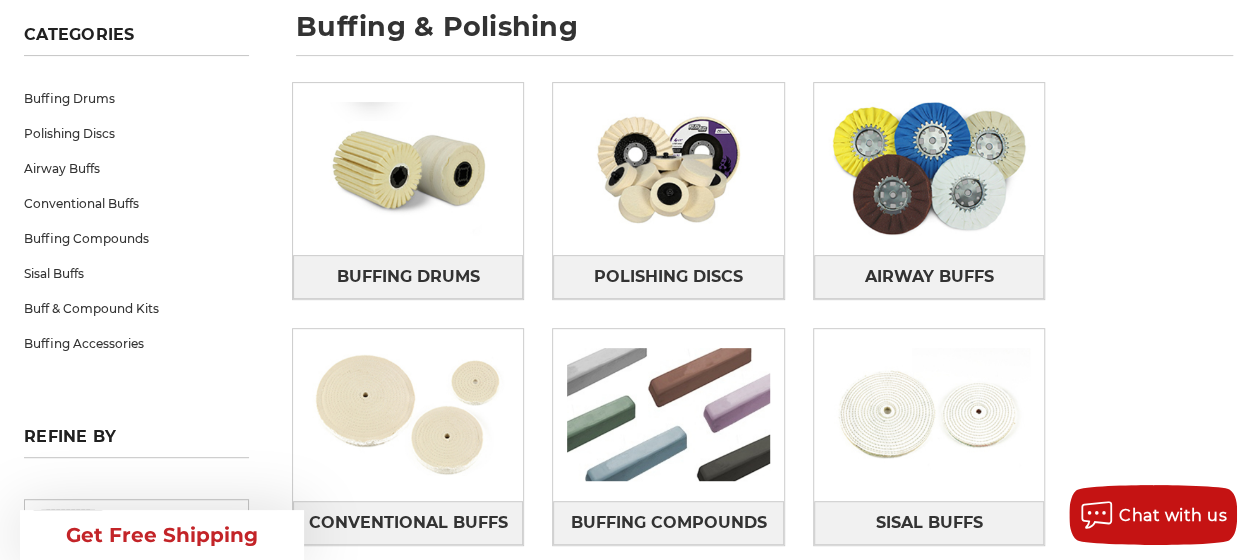 click at bounding box center (408, 660) 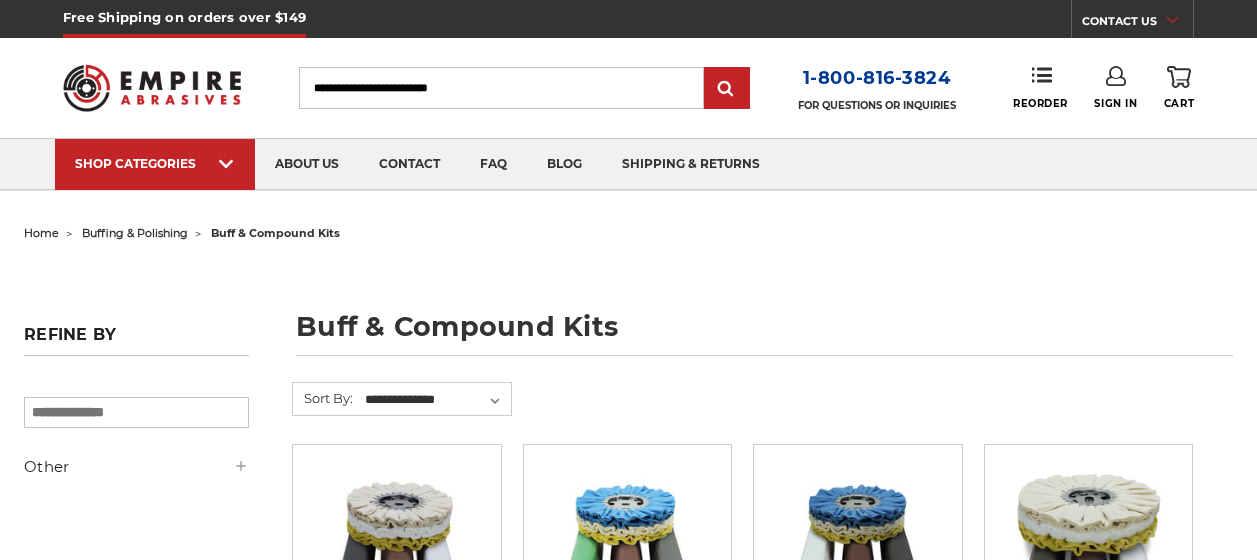 scroll, scrollTop: 221, scrollLeft: 0, axis: vertical 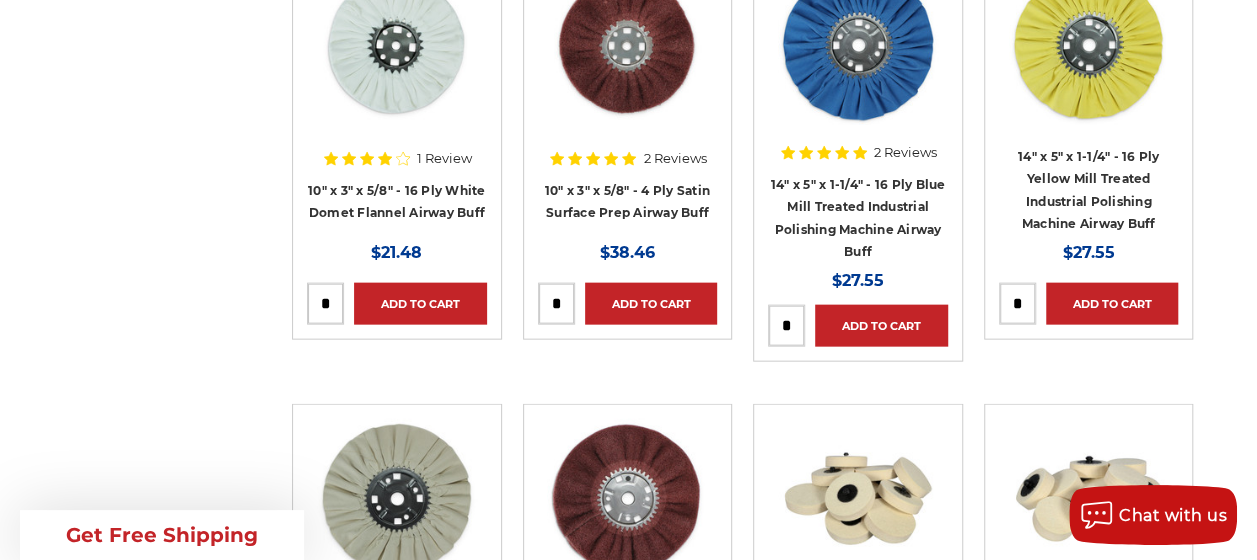 click on "3" Quick Change Polish Plus Felt Polishing Discs - 10 Pack" at bounding box center [858, 661] 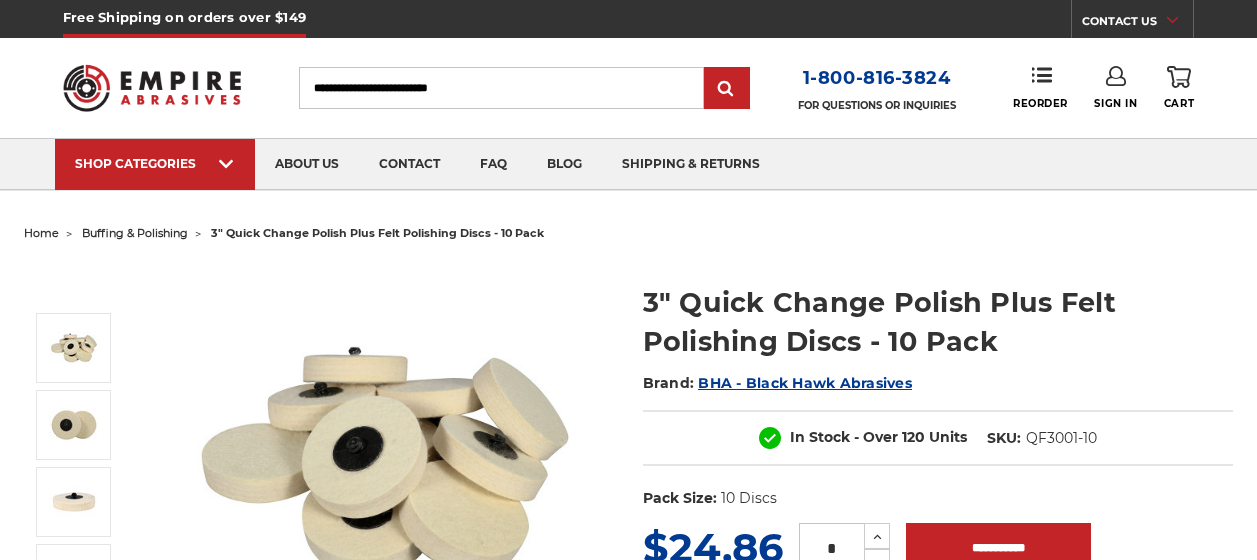 scroll, scrollTop: 0, scrollLeft: 0, axis: both 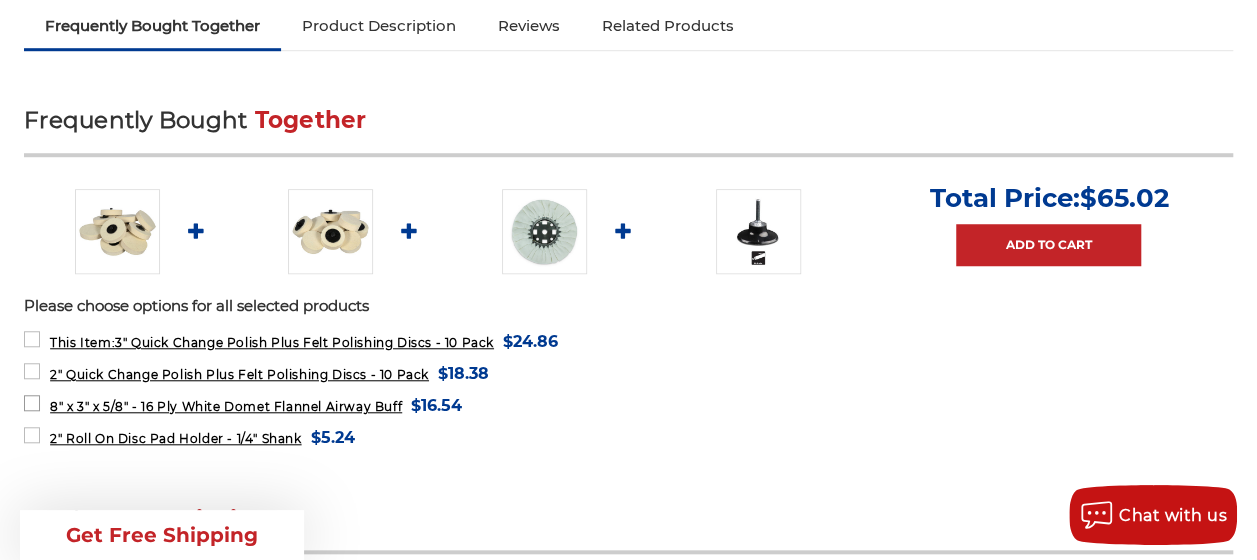 click on "8" x 3" x 5/8" - 16 Ply White Domet Flannel Airway Buff" at bounding box center (226, 406) 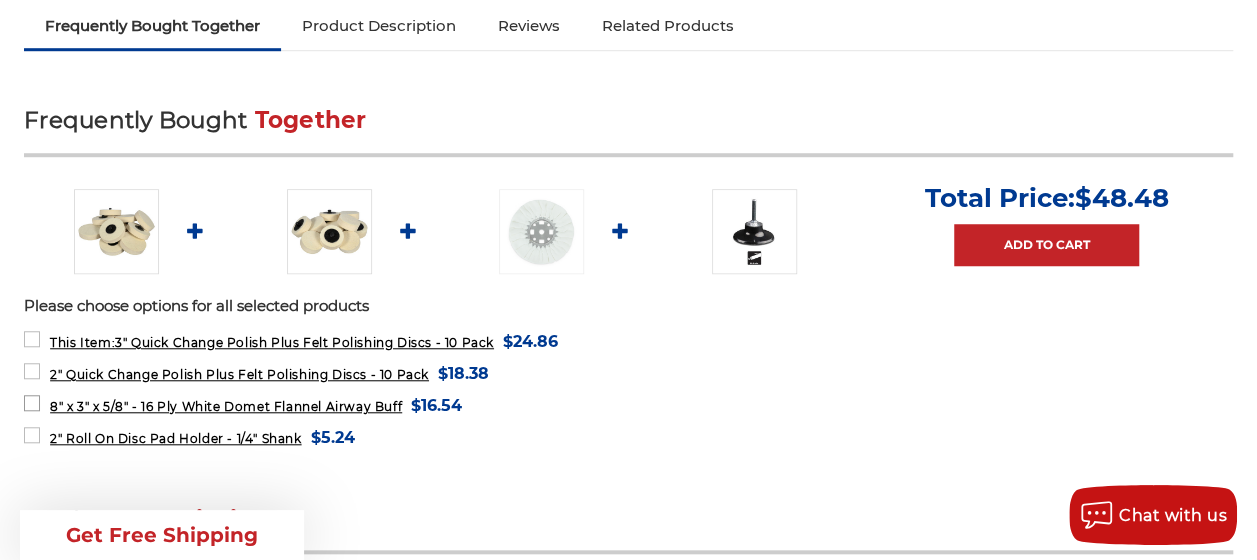 click on "8" x 3" x 5/8" - 16 Ply White Domet Flannel Airway Buff" at bounding box center (226, 406) 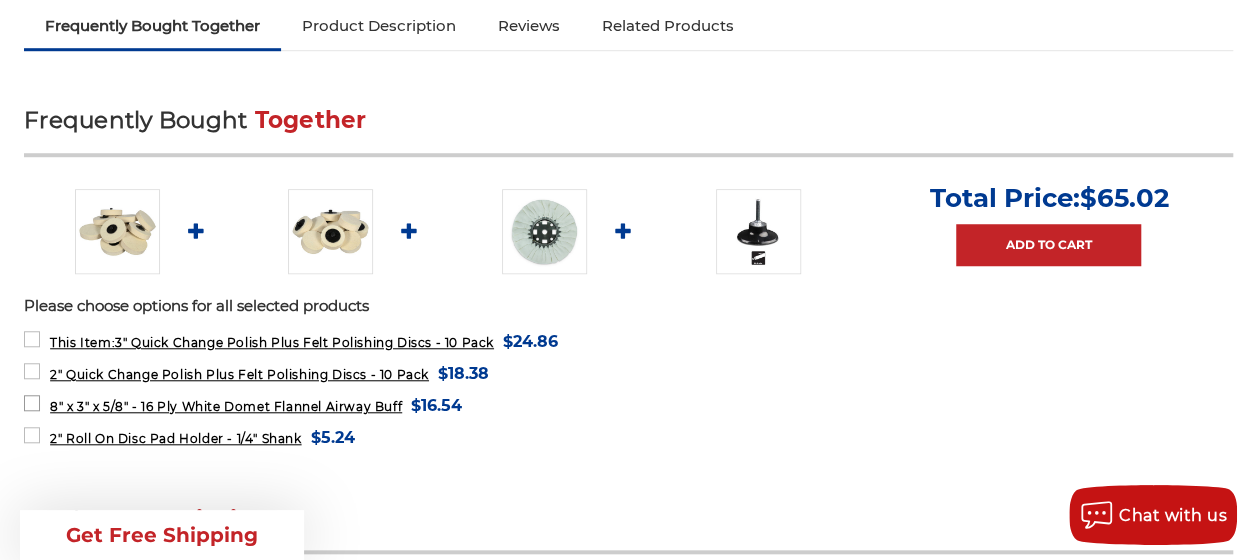 click on "8" x 3" x 5/8" - 16 Ply White Domet Flannel Airway Buff" at bounding box center [226, 406] 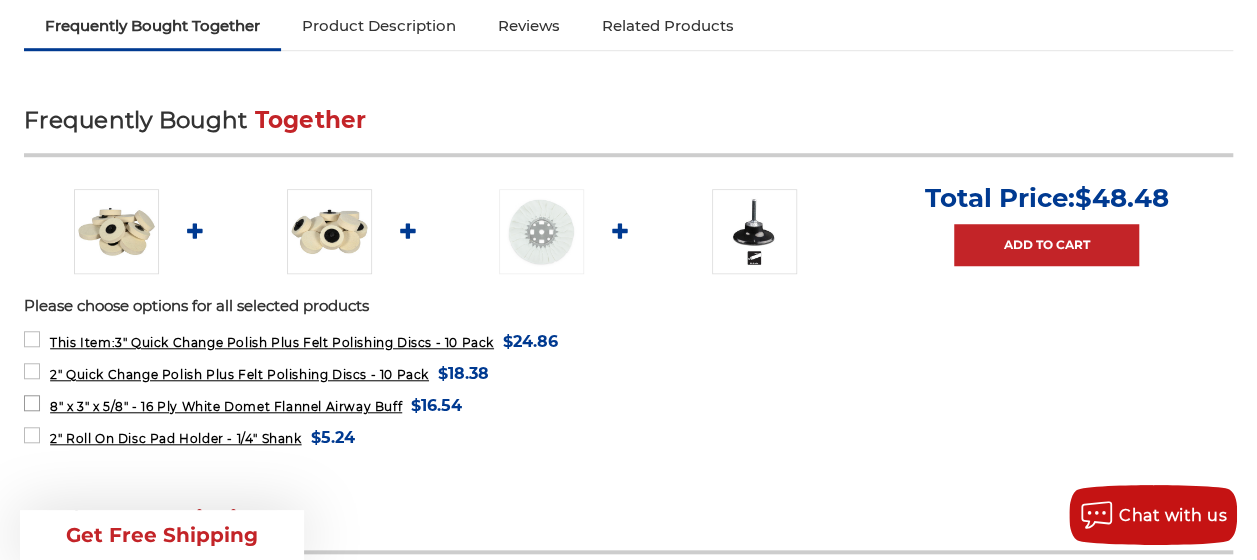 click on "8" x 3" x 5/8" - 16 Ply White Domet Flannel Airway Buff" at bounding box center [226, 406] 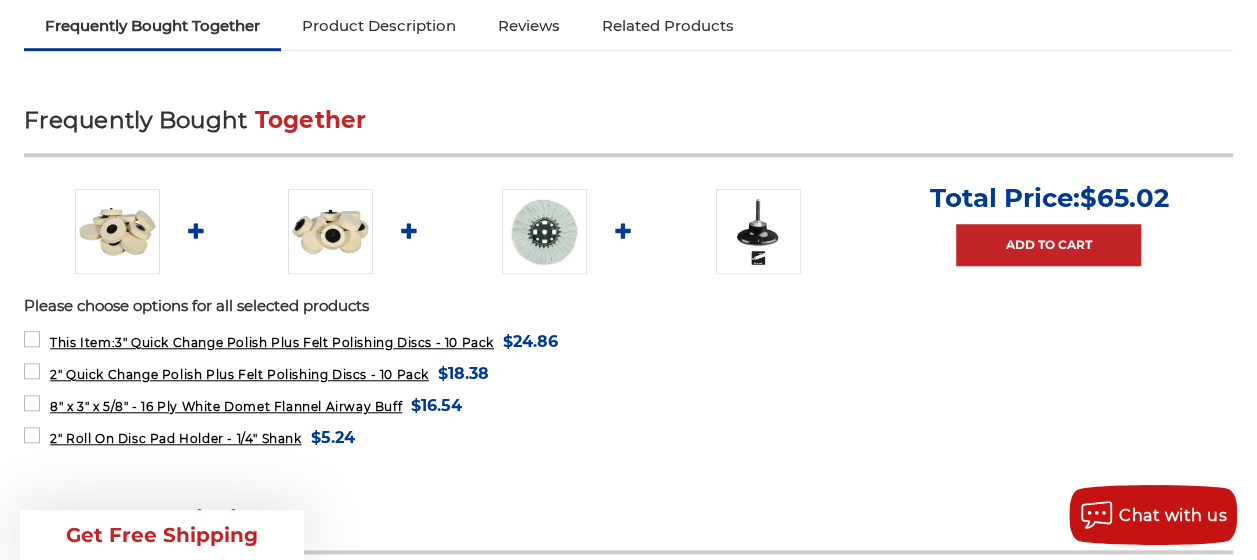 click at bounding box center (544, 231) 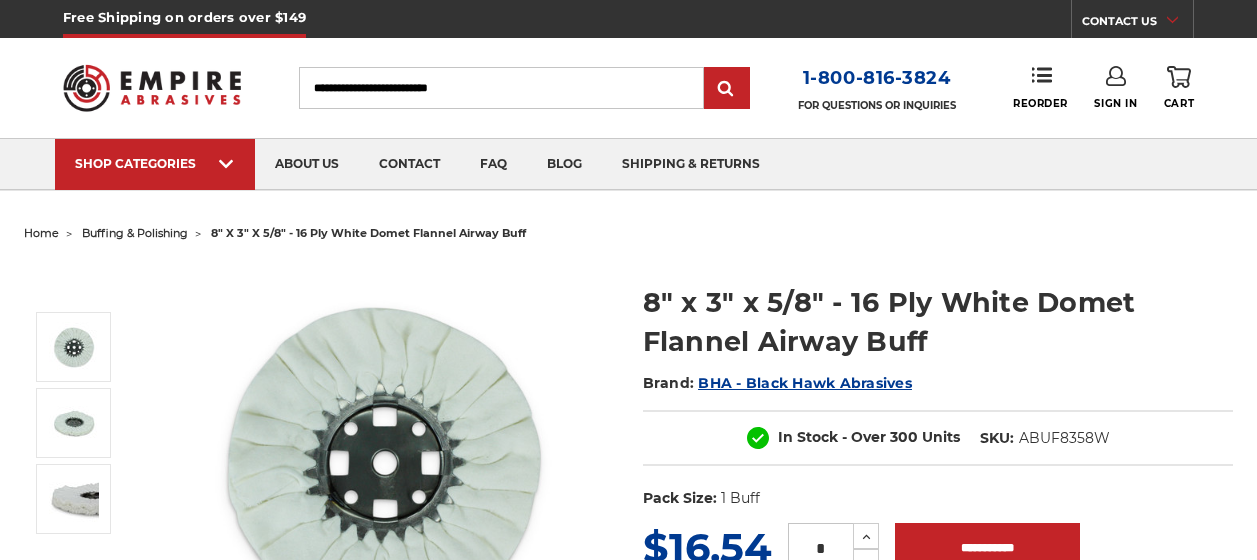 scroll, scrollTop: 265, scrollLeft: 0, axis: vertical 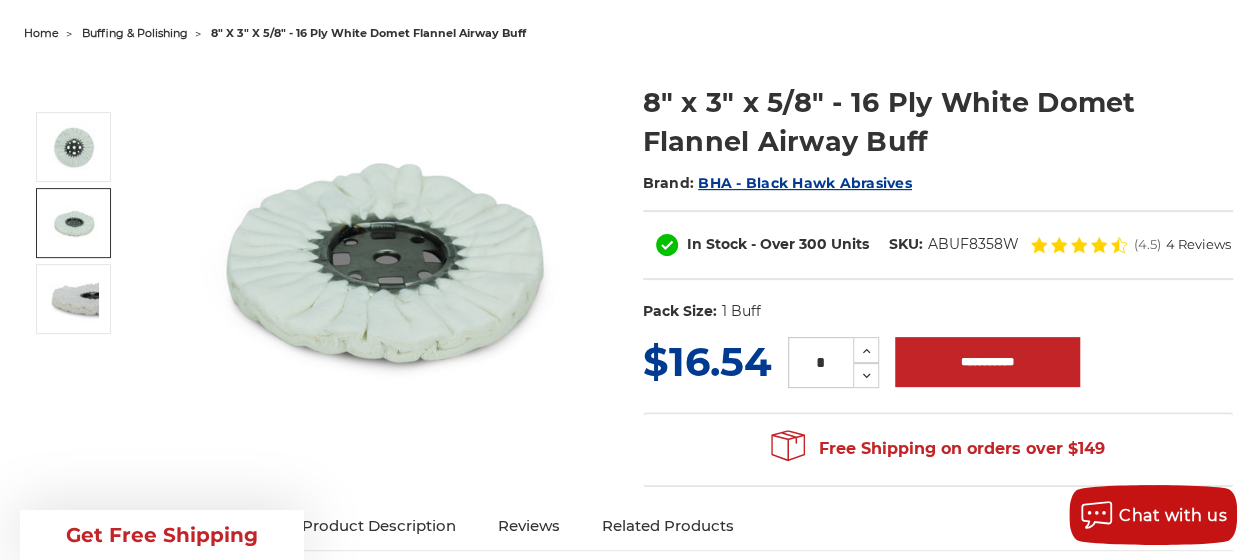 click at bounding box center (74, 223) 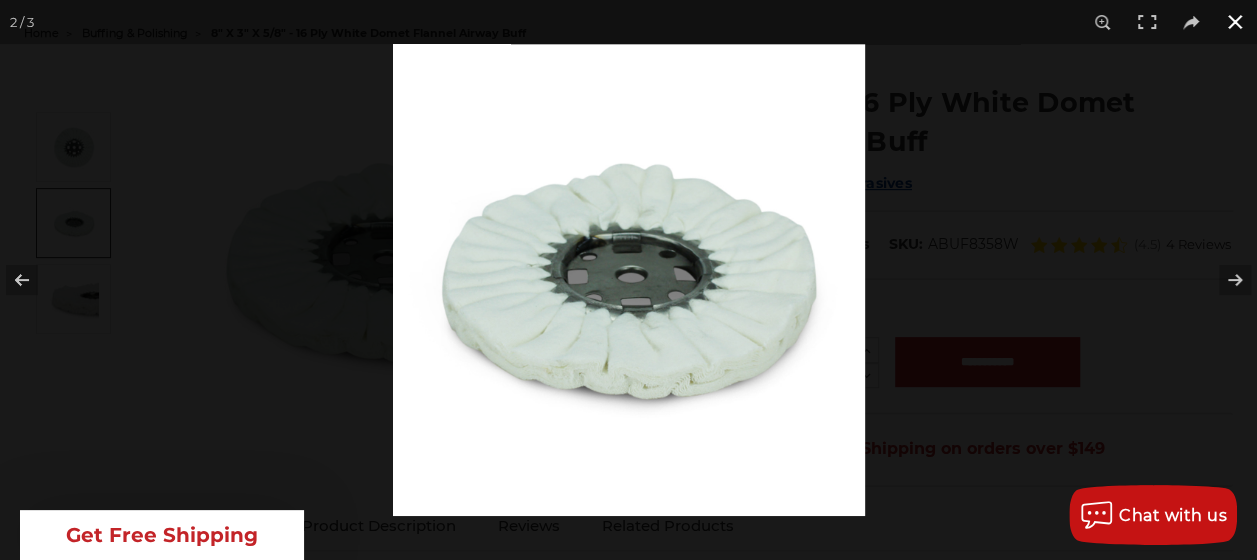 click at bounding box center (1235, 22) 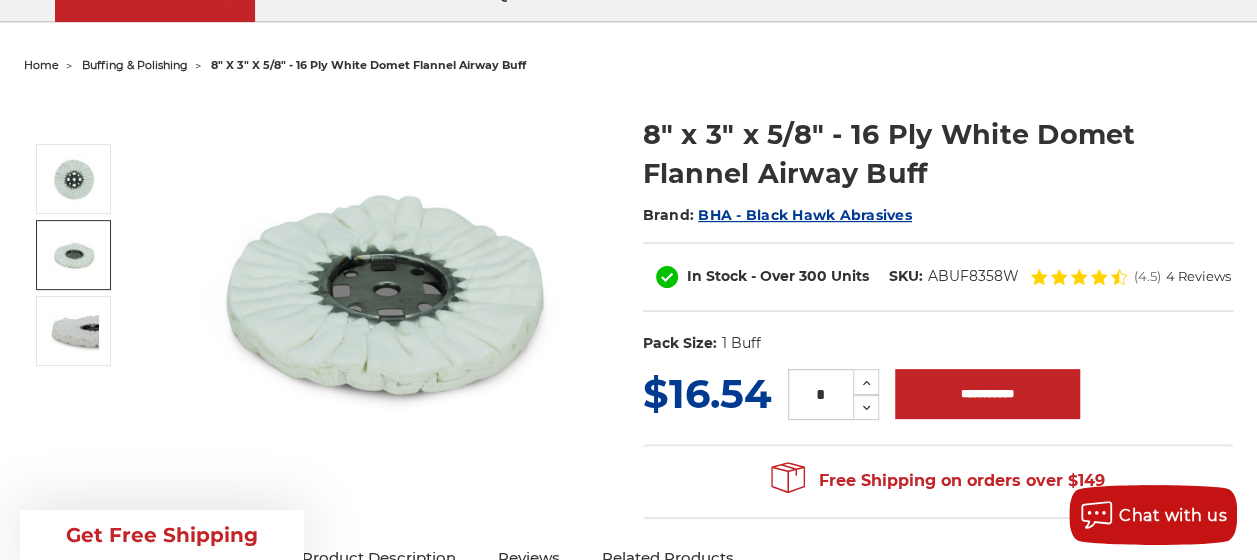 scroll, scrollTop: 0, scrollLeft: 0, axis: both 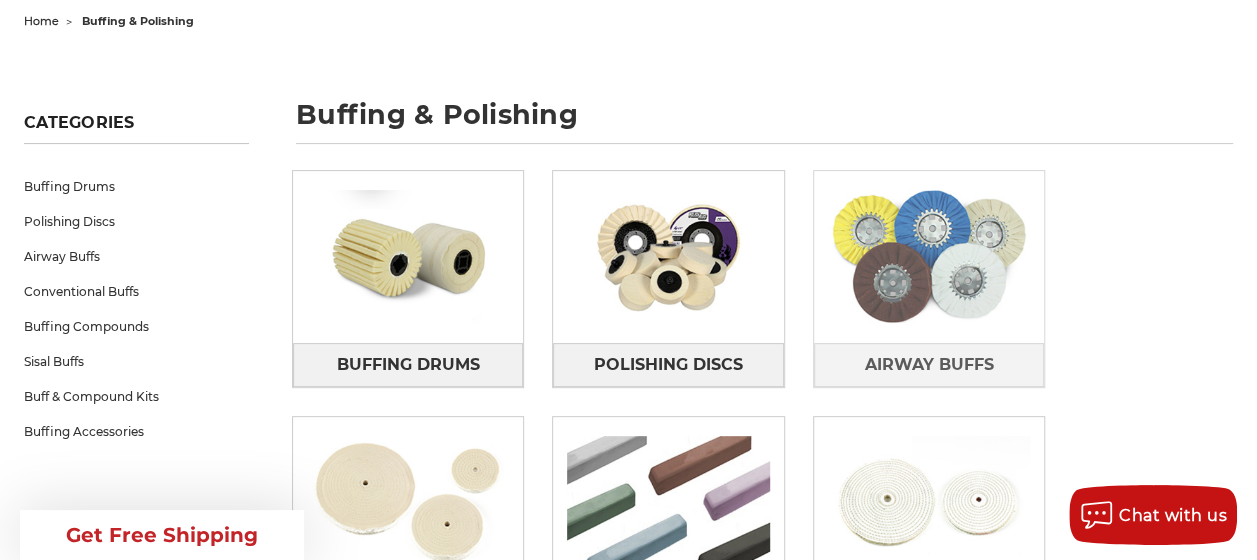 click at bounding box center [929, 256] 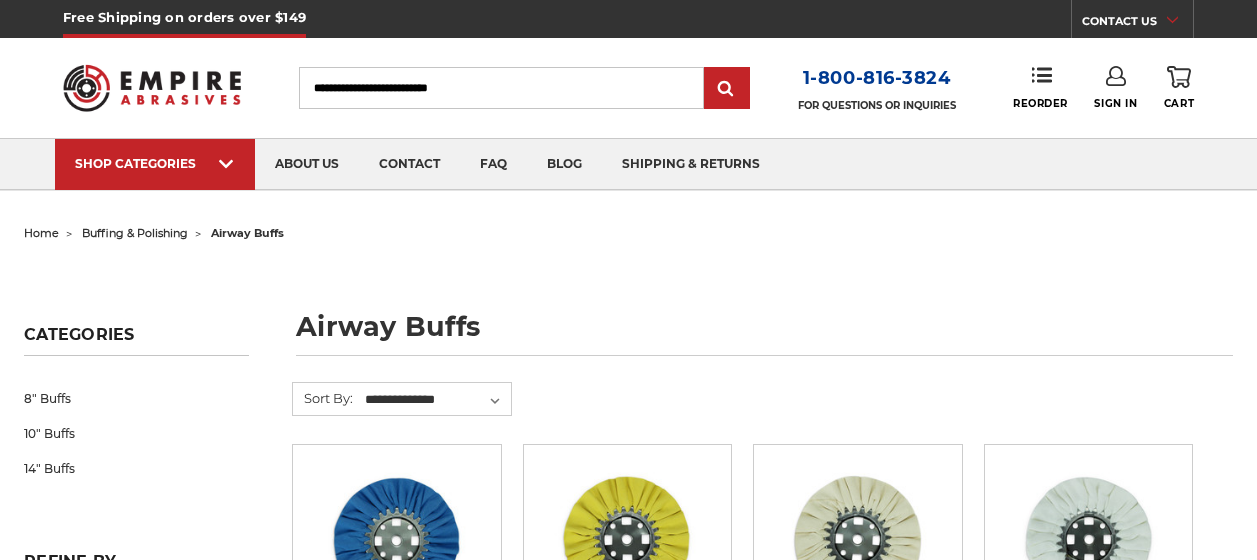 scroll, scrollTop: 0, scrollLeft: 0, axis: both 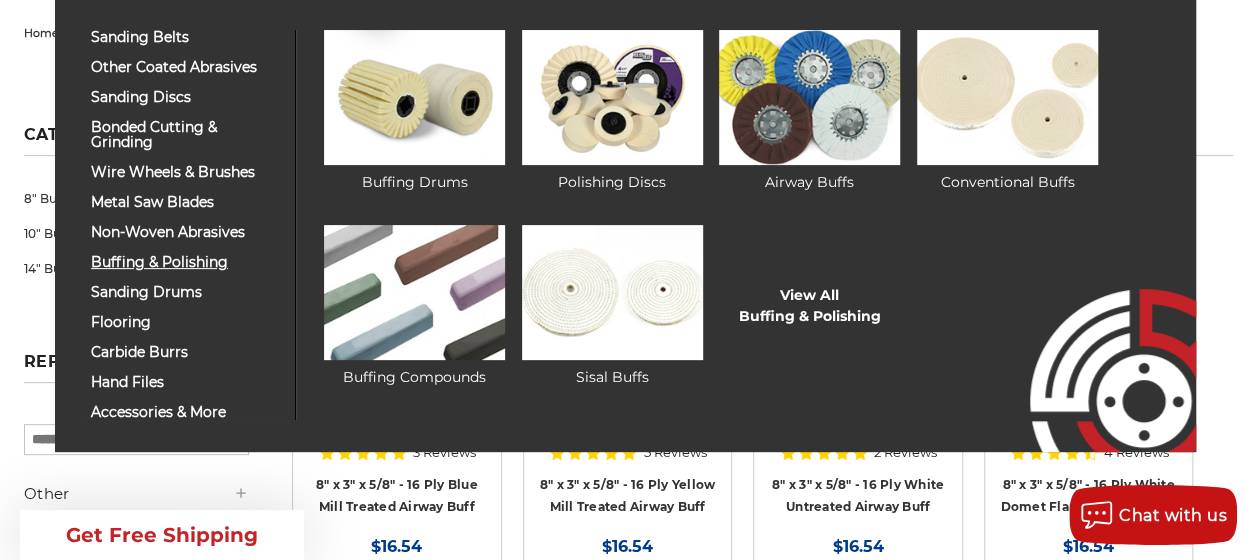 click on "buffing & polishing" at bounding box center (185, 262) 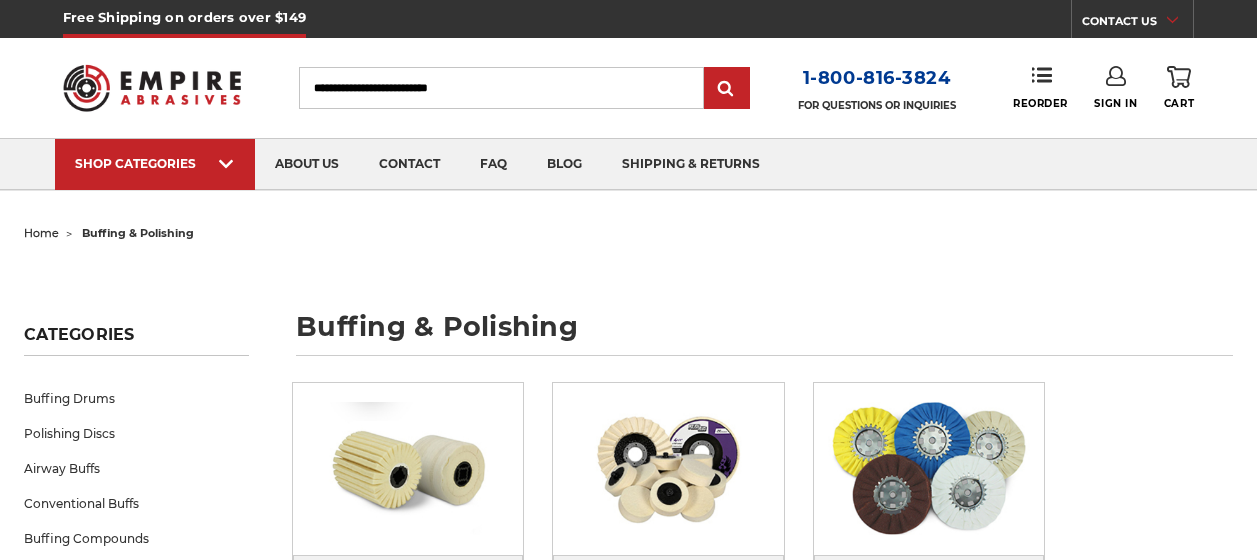 scroll, scrollTop: 0, scrollLeft: 0, axis: both 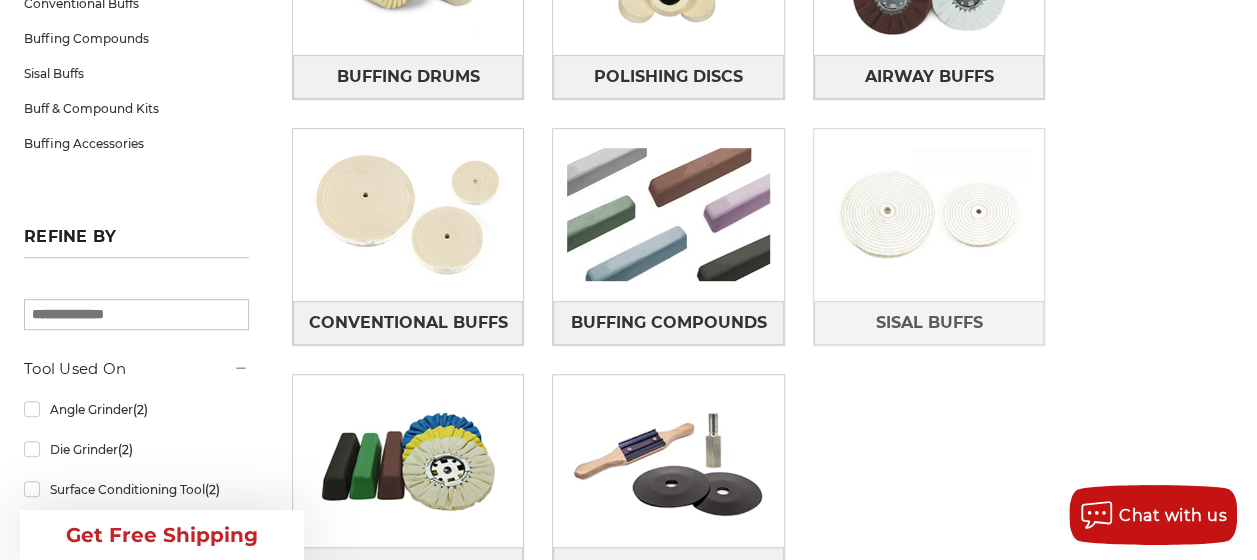 click at bounding box center [929, 214] 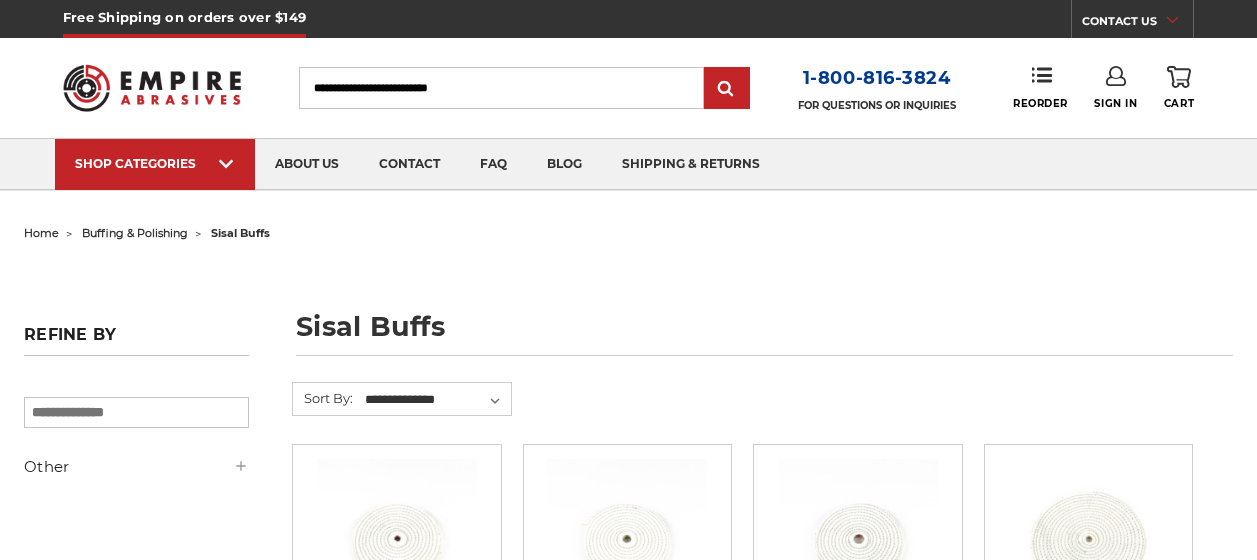 scroll, scrollTop: 0, scrollLeft: 0, axis: both 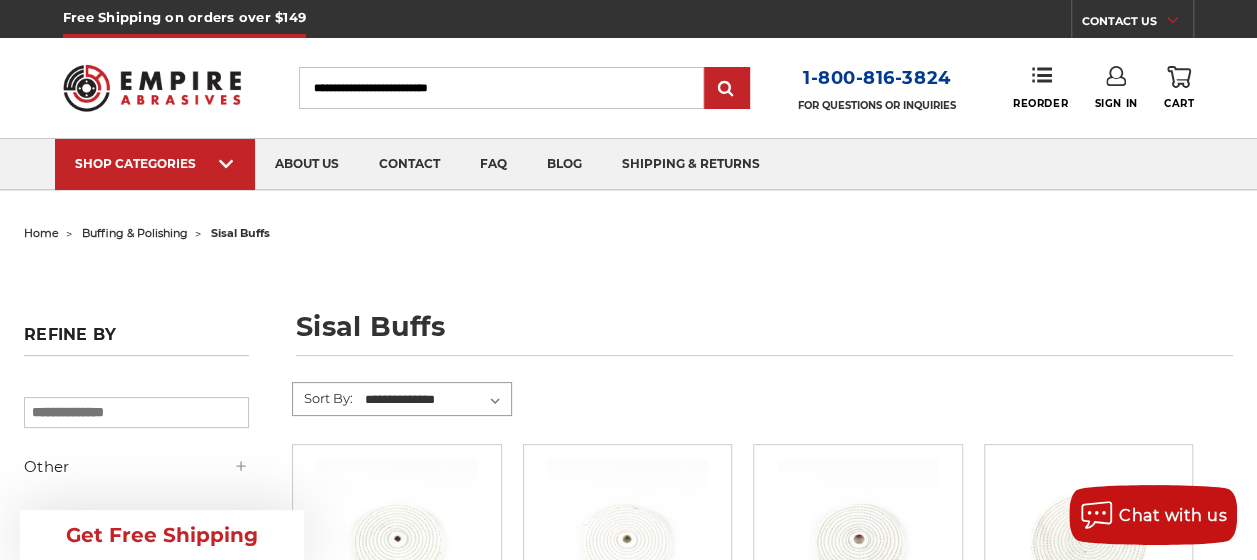 click on "**********" at bounding box center [436, 400] 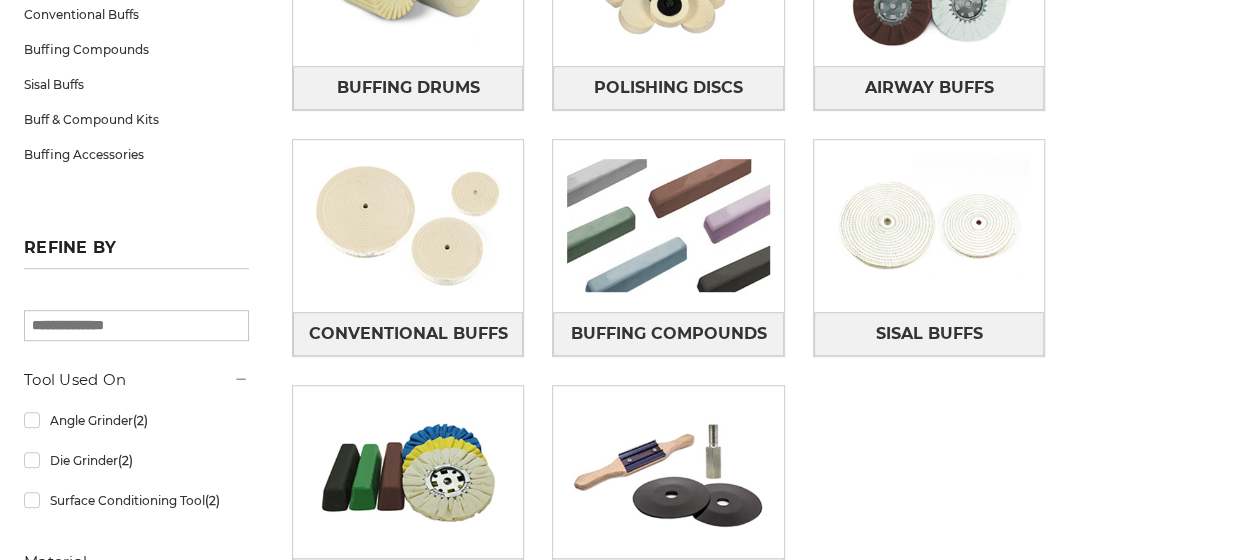 scroll, scrollTop: 489, scrollLeft: 0, axis: vertical 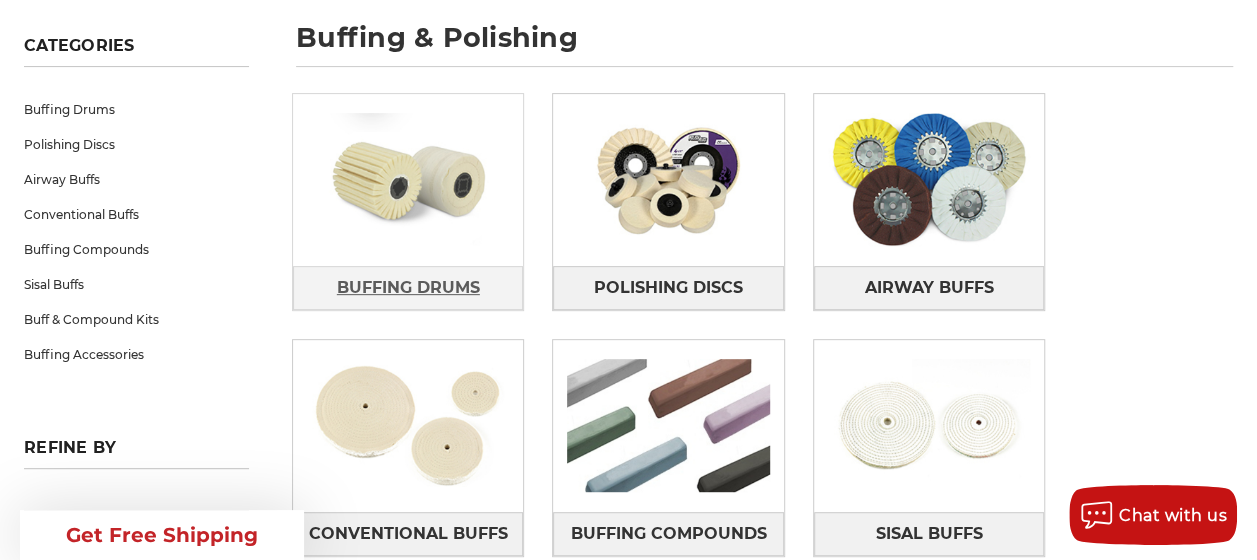 click on "Buffing Drums" at bounding box center (408, 288) 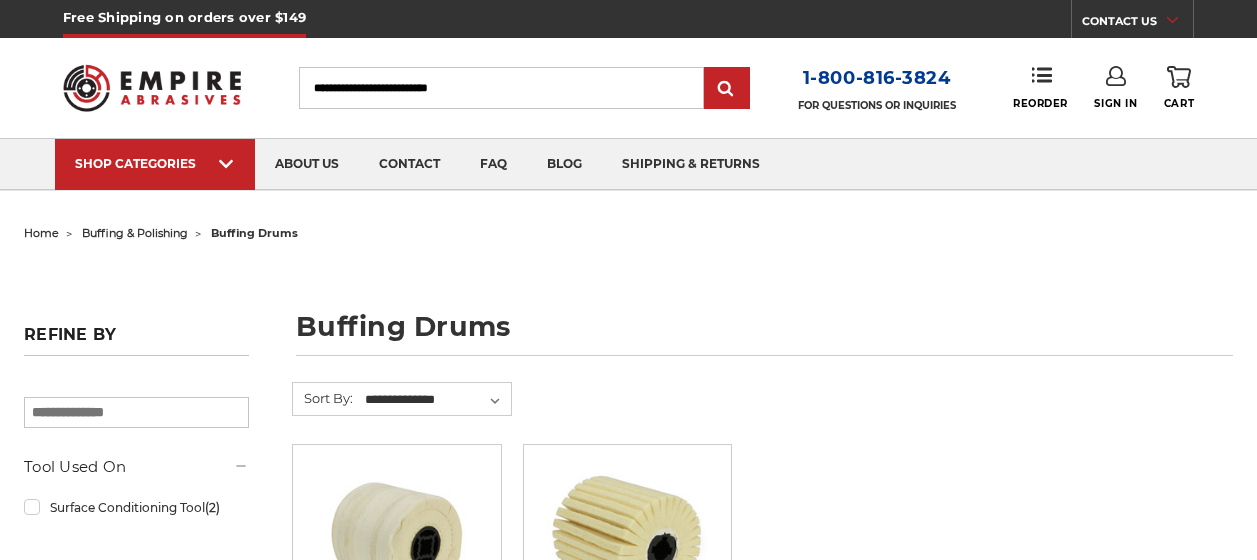 scroll, scrollTop: 0, scrollLeft: 0, axis: both 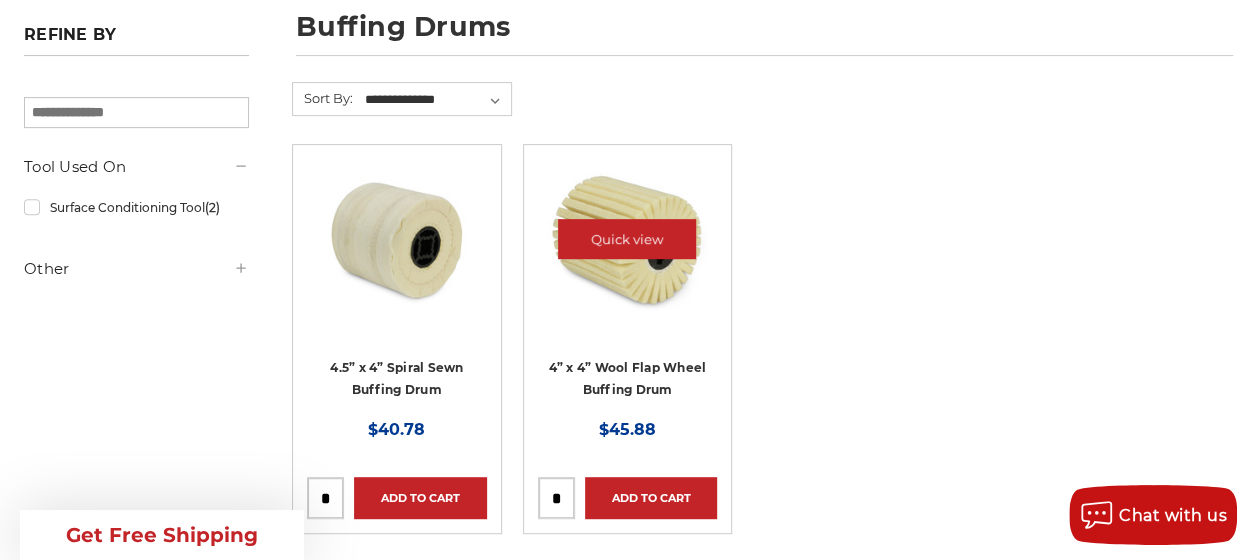 click at bounding box center (627, 239) 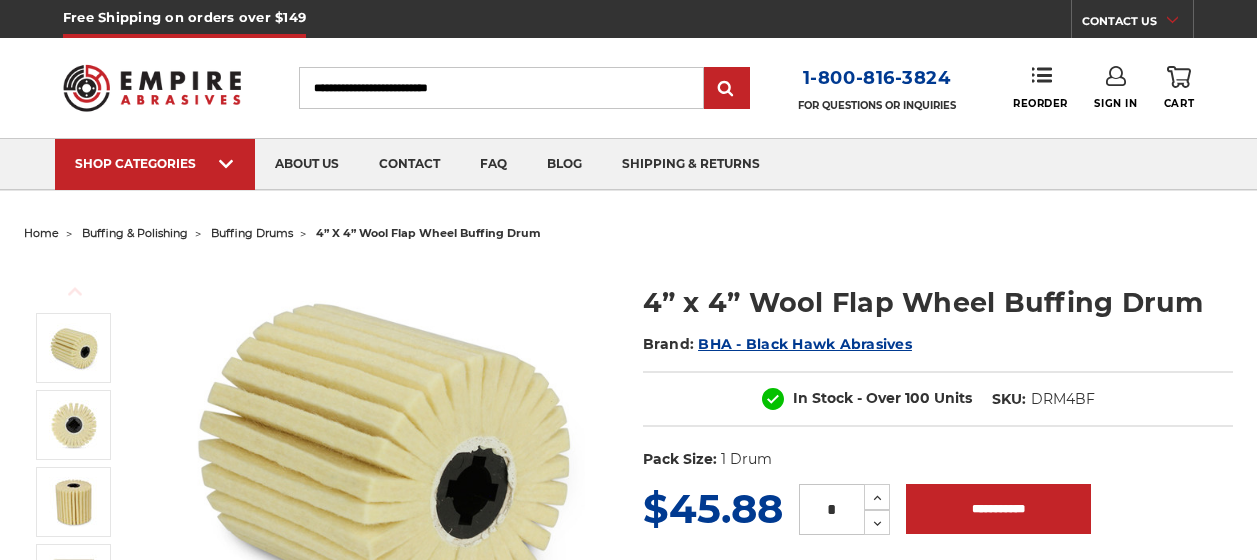 scroll, scrollTop: 0, scrollLeft: 0, axis: both 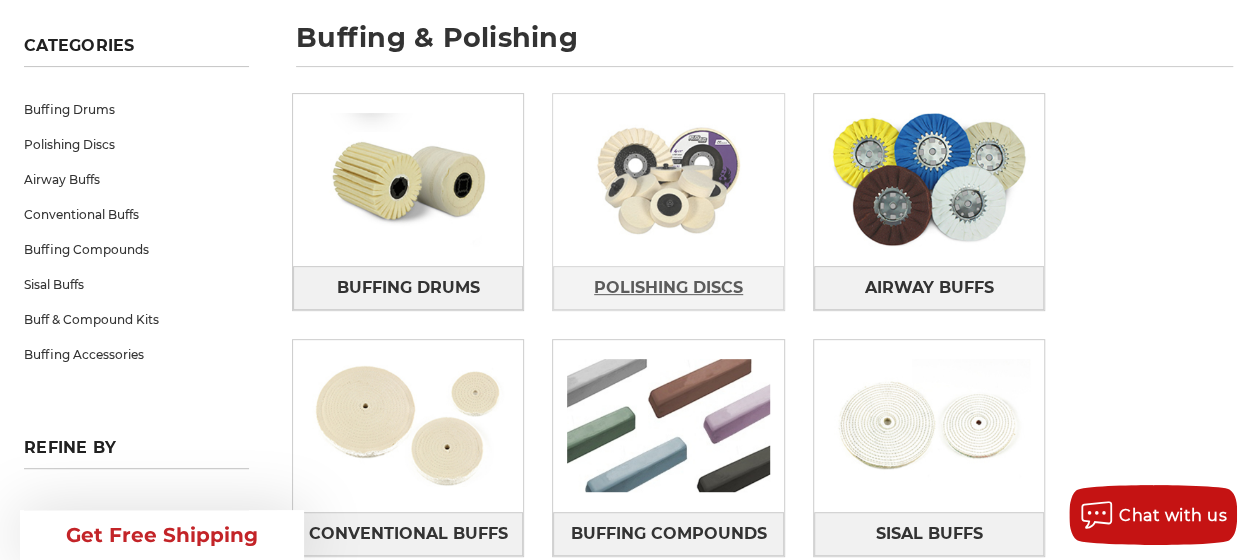 click on "Polishing Discs" at bounding box center (668, 288) 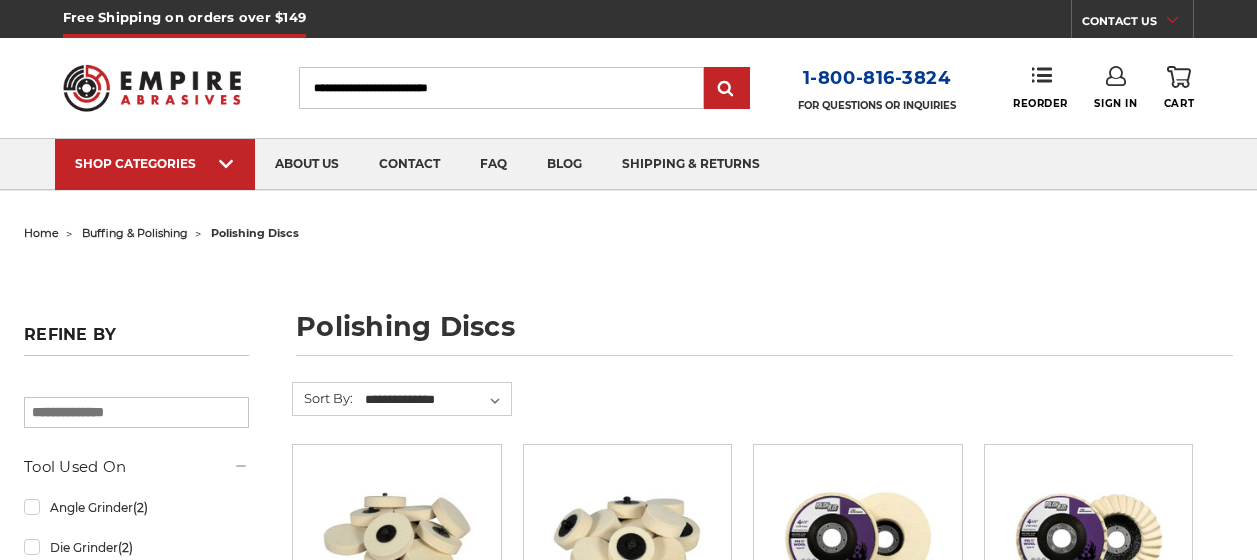 scroll, scrollTop: 0, scrollLeft: 0, axis: both 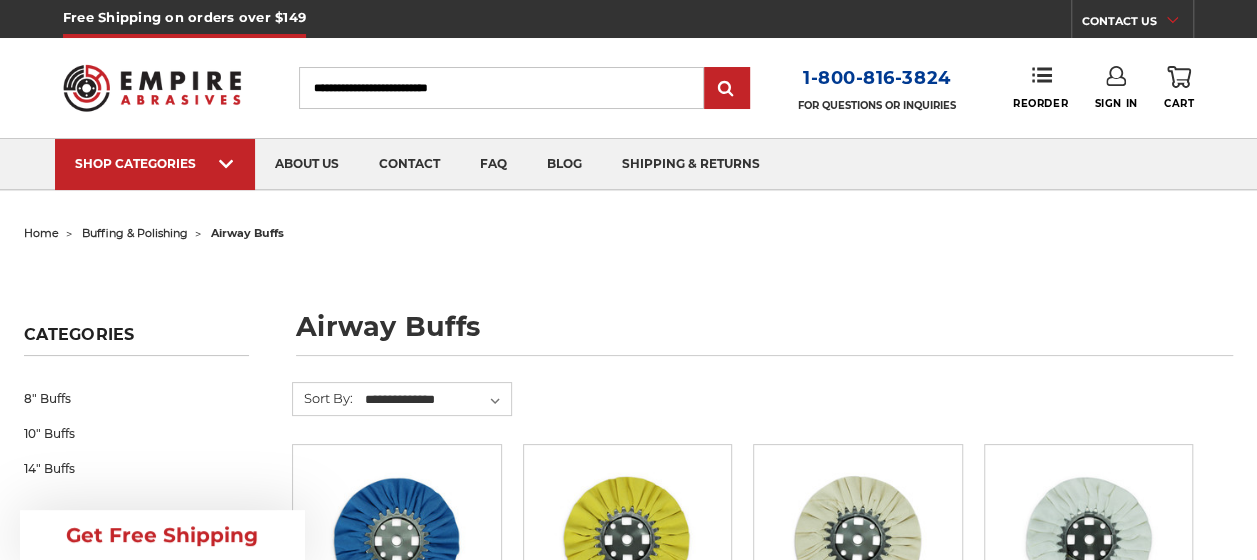 click at bounding box center [152, 88] 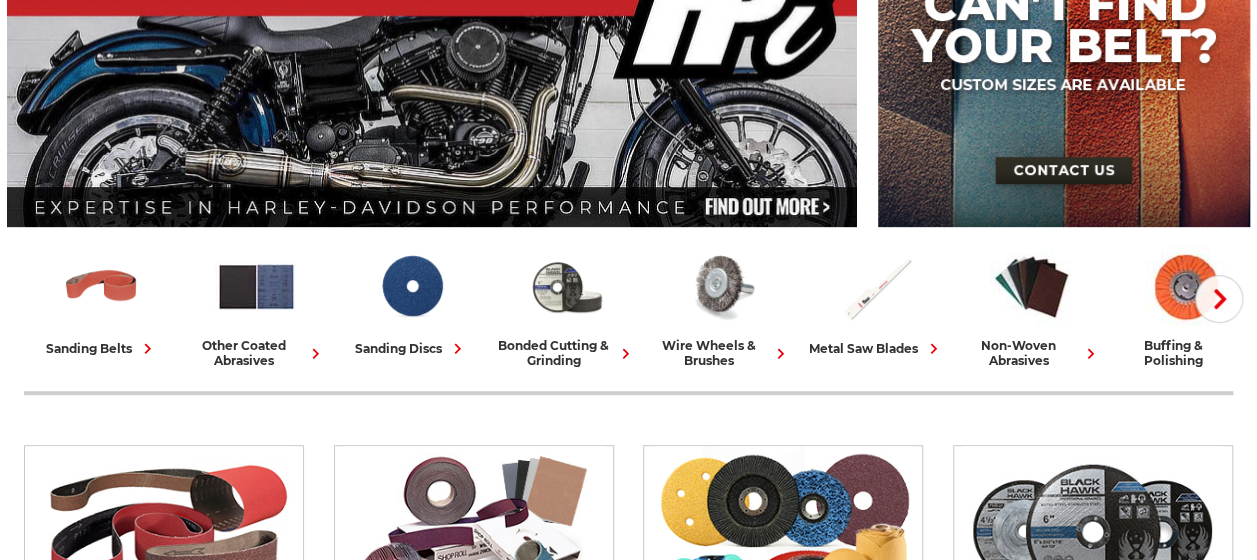 scroll, scrollTop: 400, scrollLeft: 0, axis: vertical 